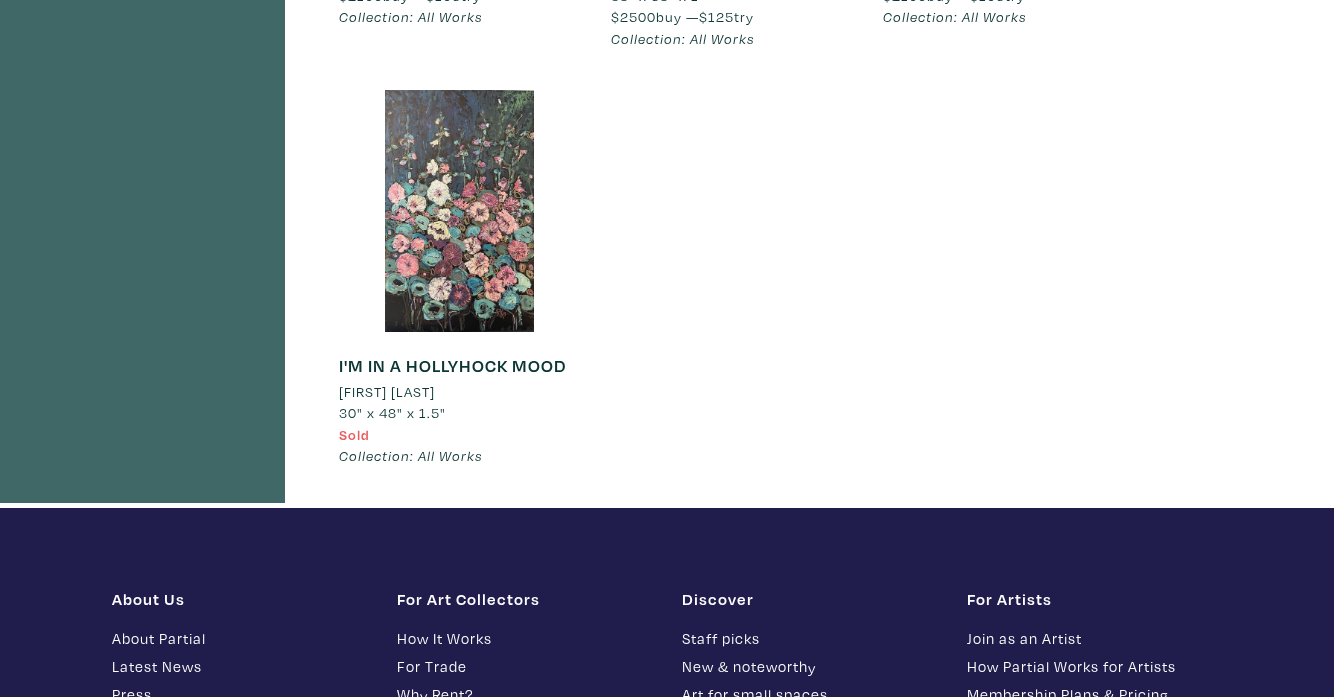 scroll, scrollTop: 1790, scrollLeft: 0, axis: vertical 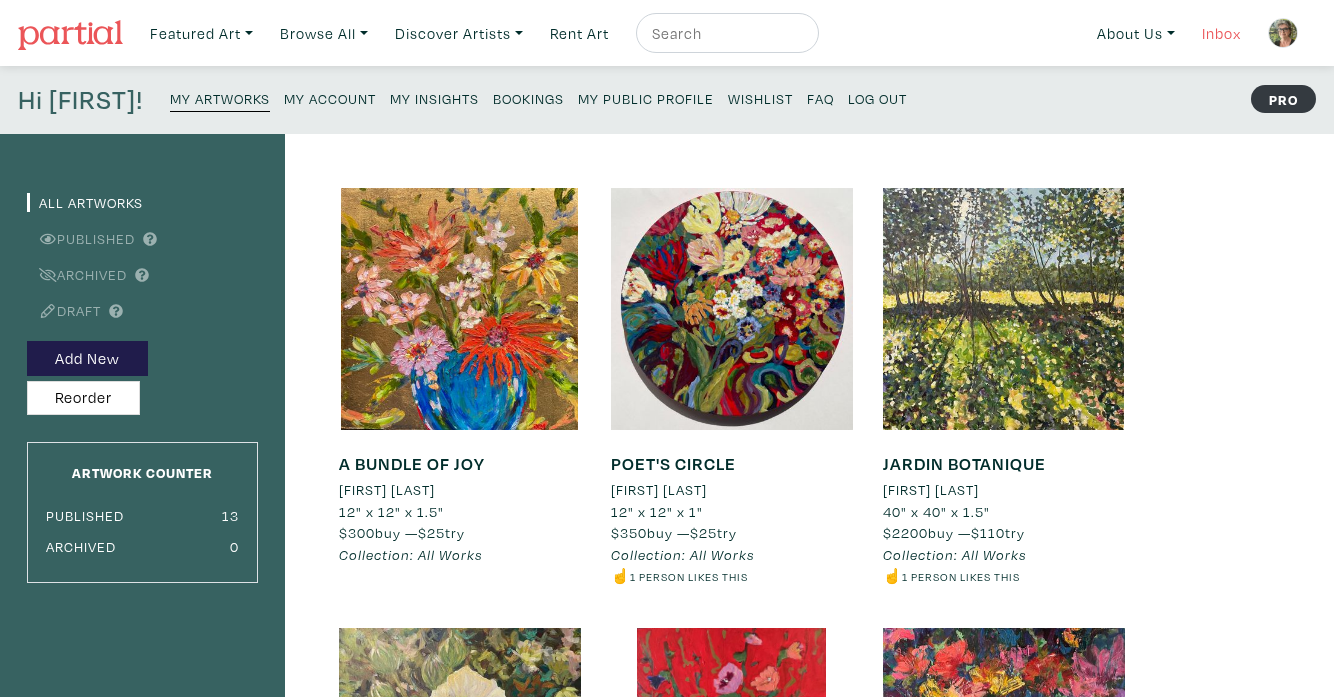 click on "Inbox" at bounding box center (1221, 33) 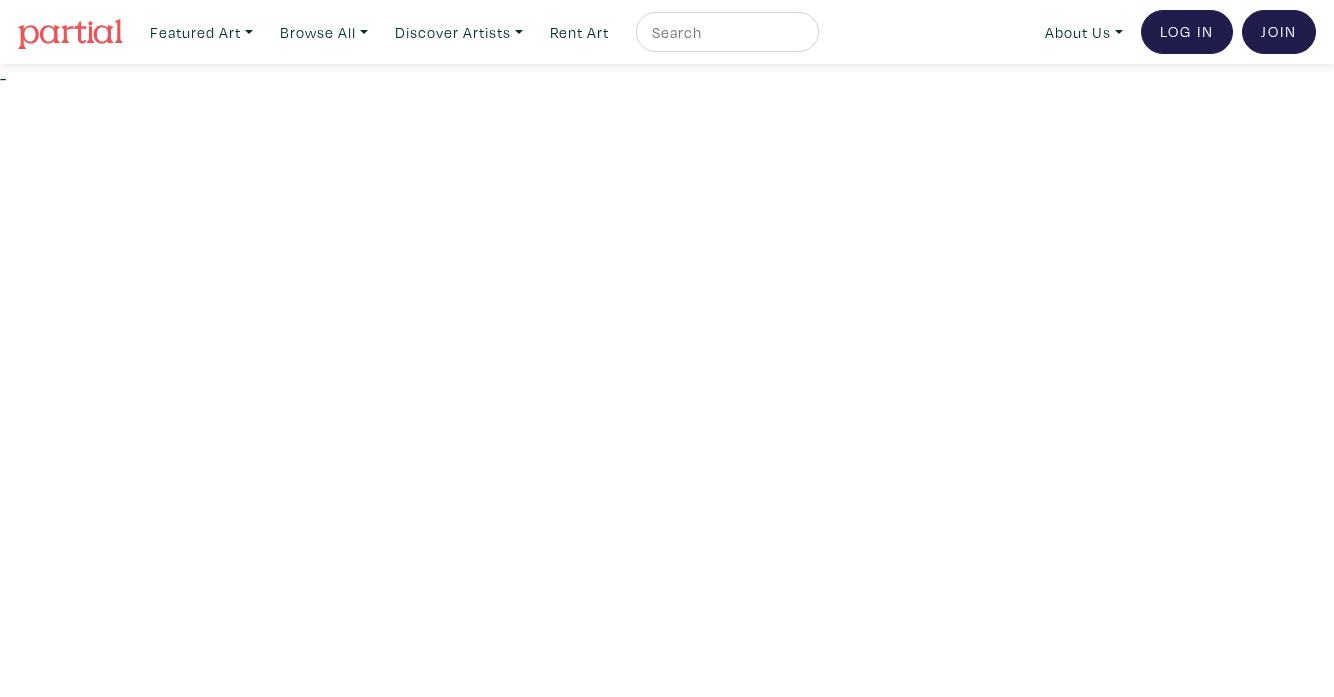 scroll, scrollTop: 0, scrollLeft: 0, axis: both 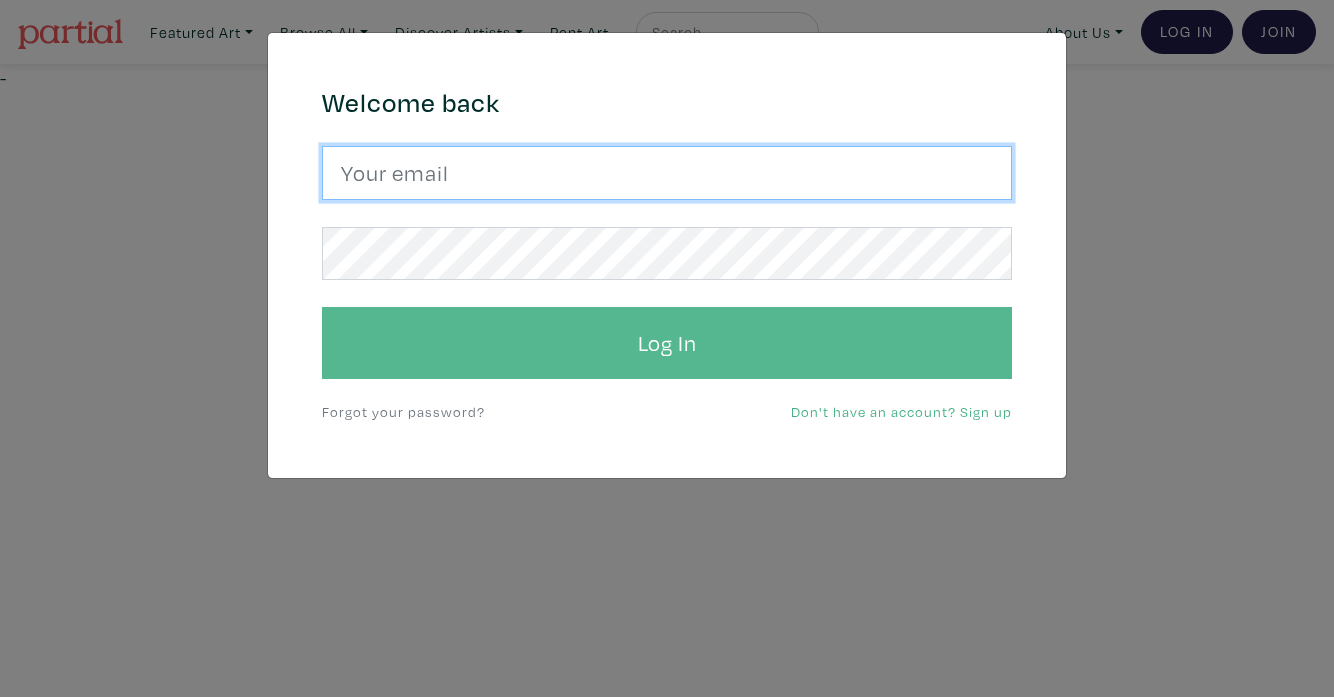 type on "rea@reakelly.com" 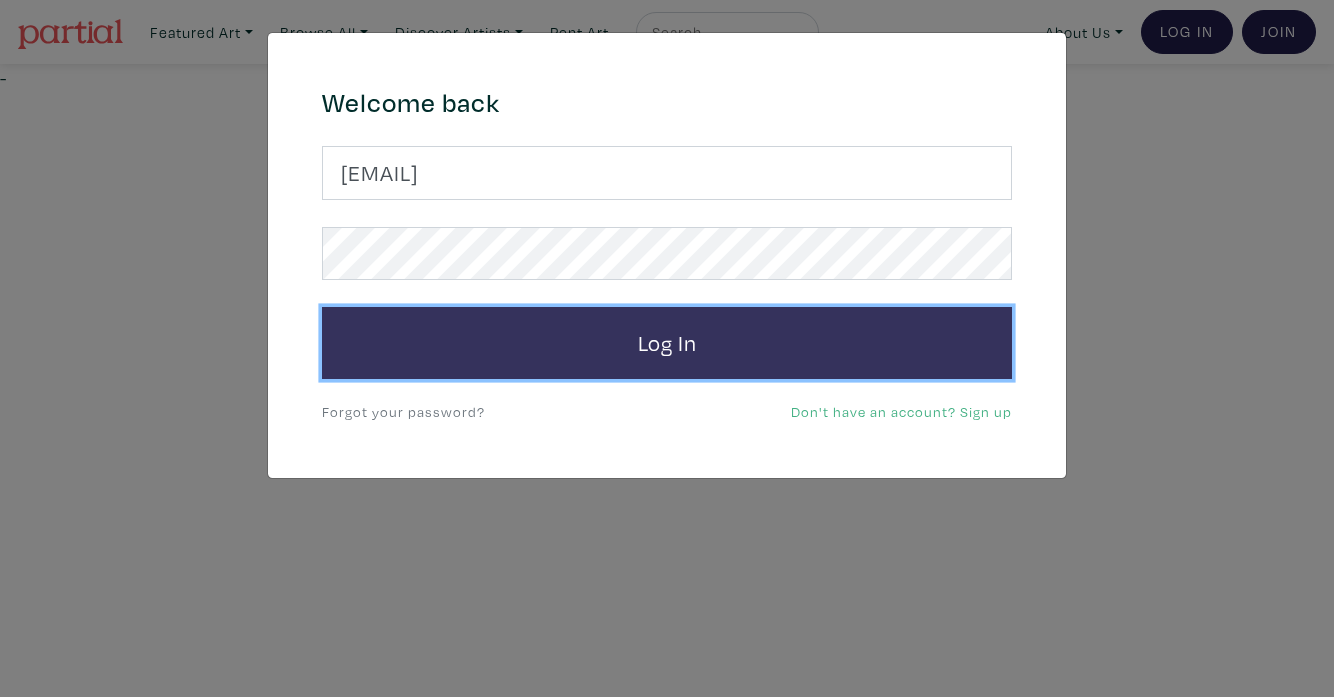 click on "Log In" at bounding box center (667, 343) 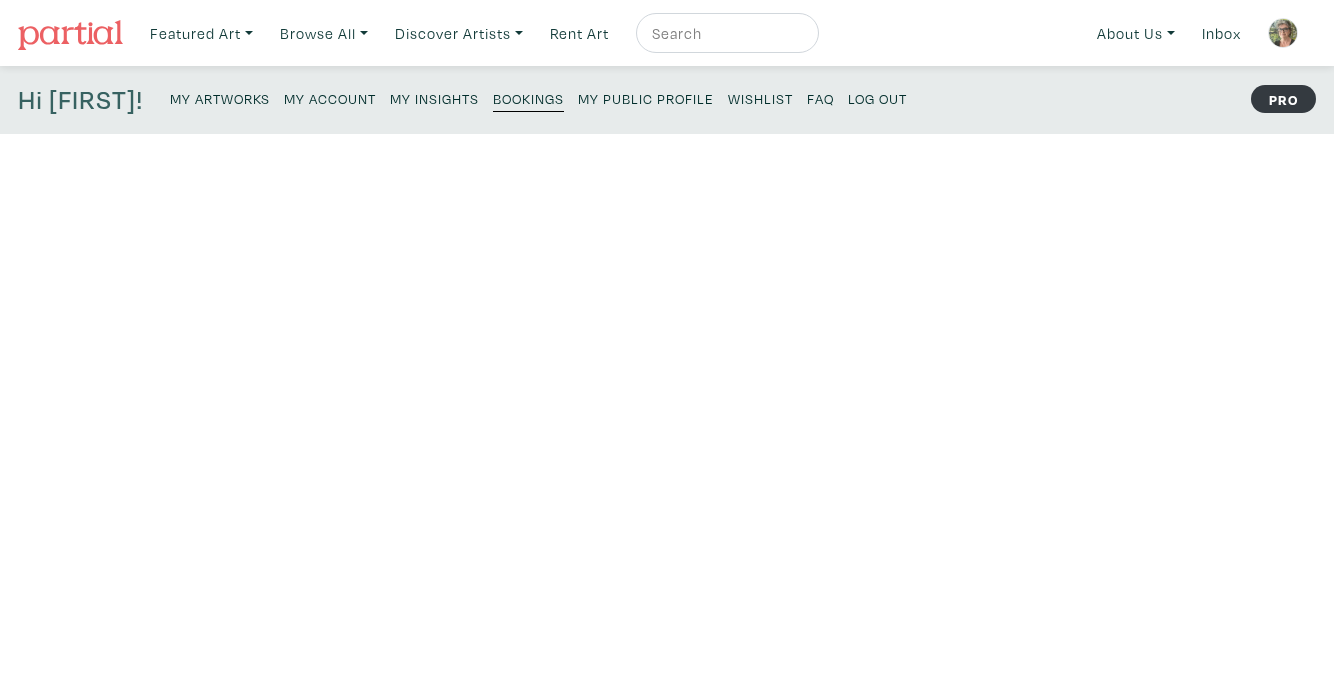 scroll, scrollTop: 0, scrollLeft: 0, axis: both 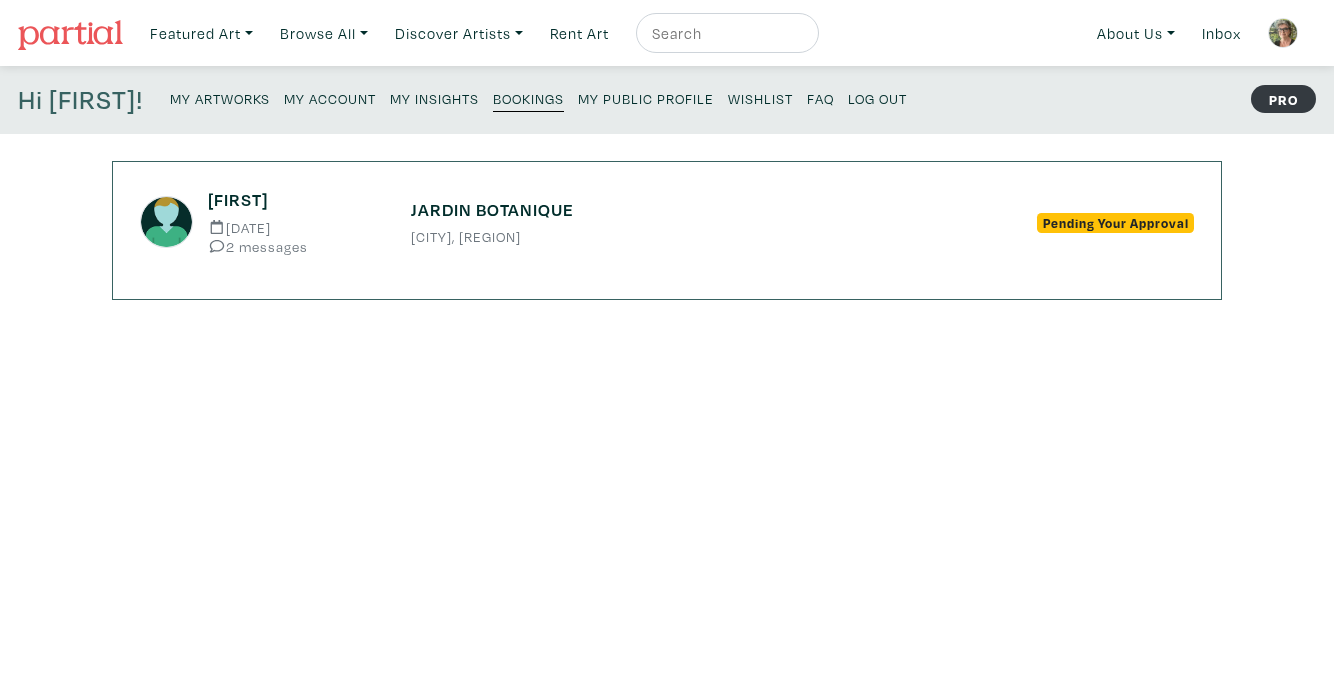 click on "Pending Your Approval" at bounding box center (1115, 223) 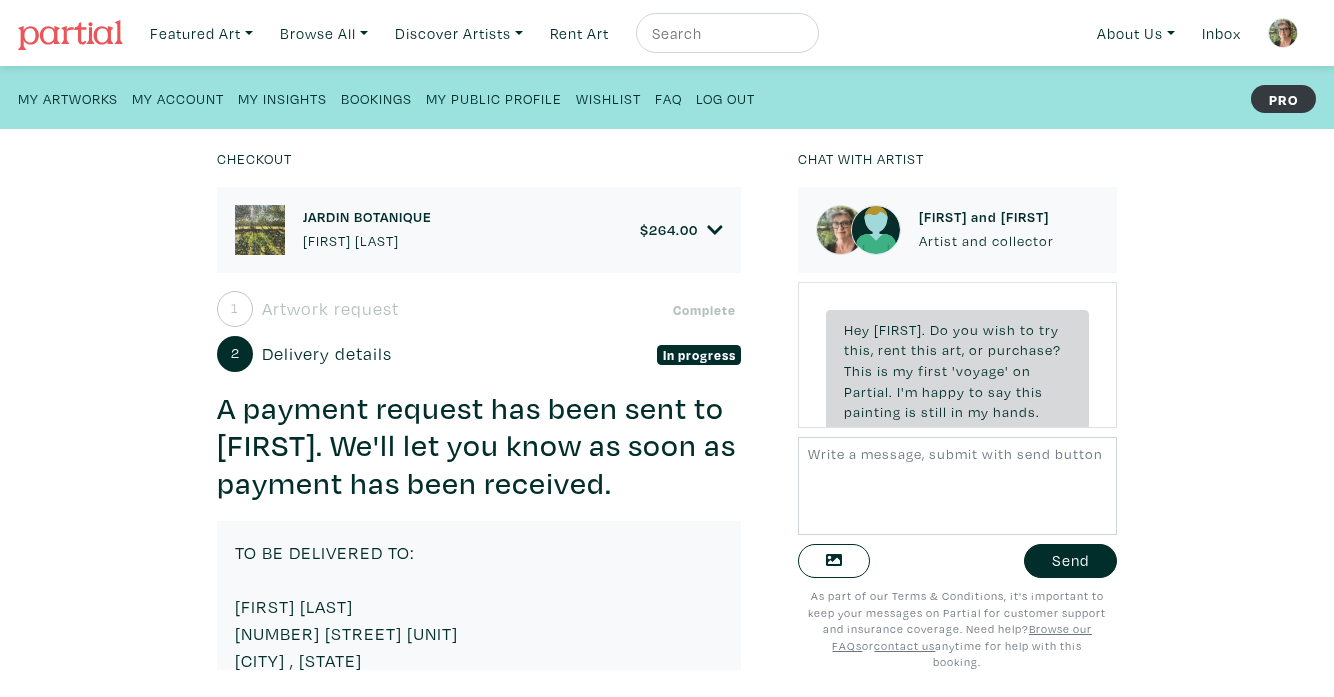 scroll, scrollTop: 0, scrollLeft: 0, axis: both 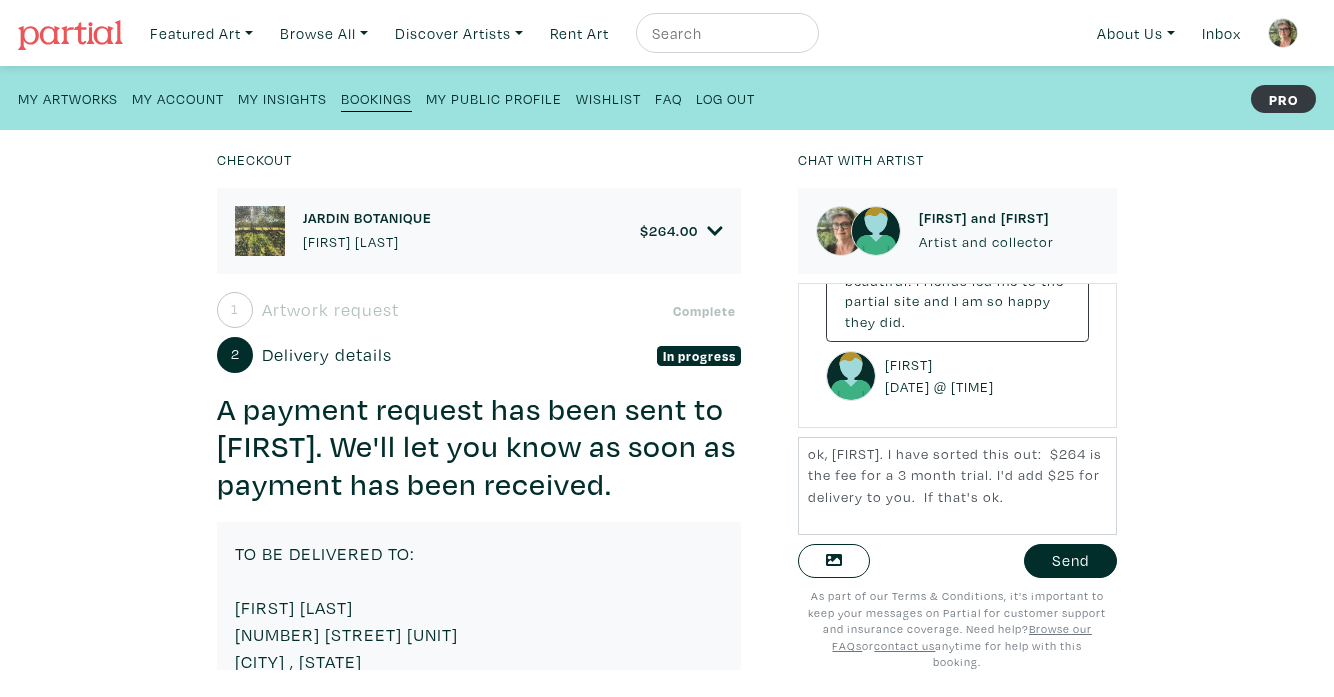 click on "264.00" at bounding box center [673, 230] 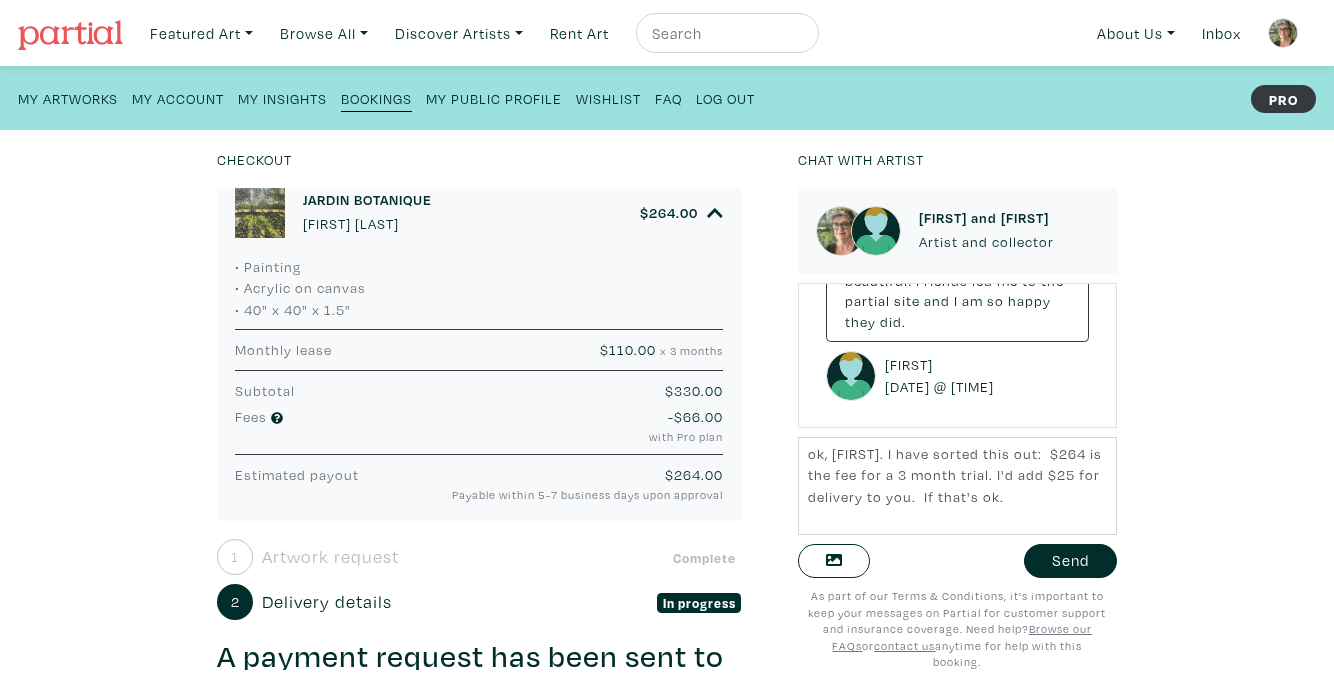 scroll, scrollTop: 0, scrollLeft: 0, axis: both 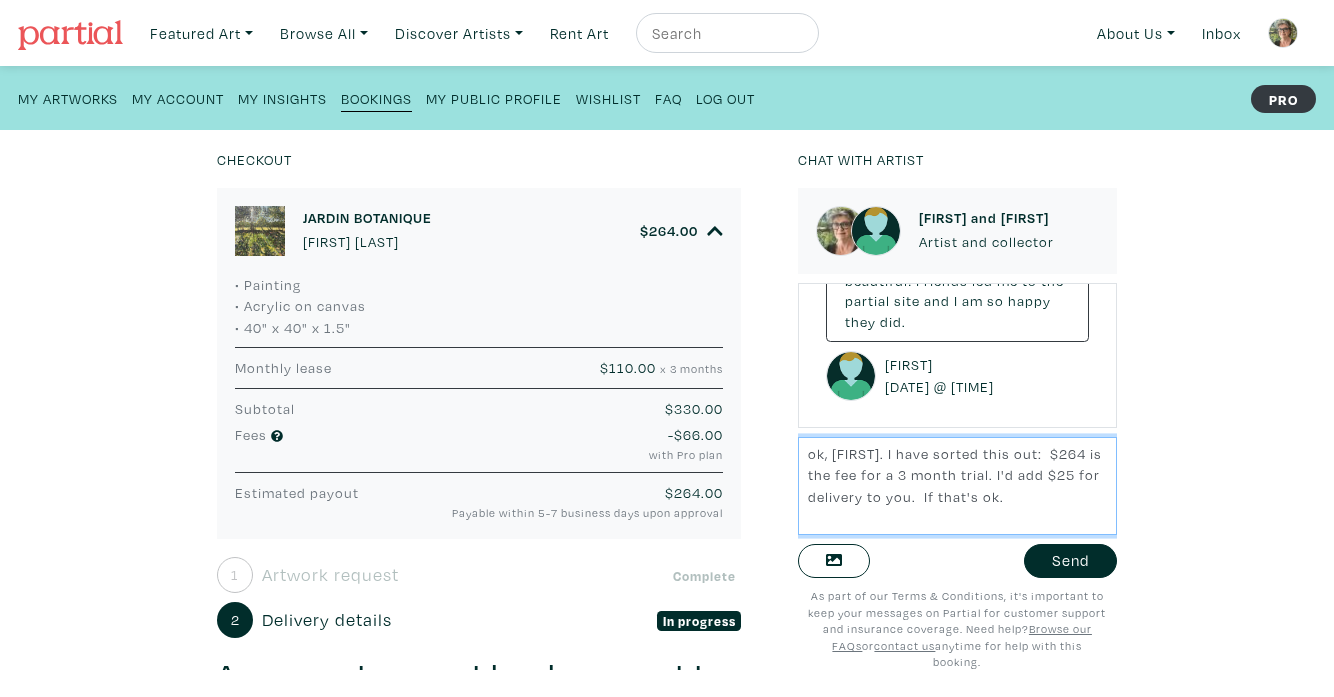 click on "ok, [FIRST]. I have sorted this out:  $264 is the fee for a 3 month trial. I'd add $25 for delivery to you.  If that's ok." at bounding box center [957, 485] 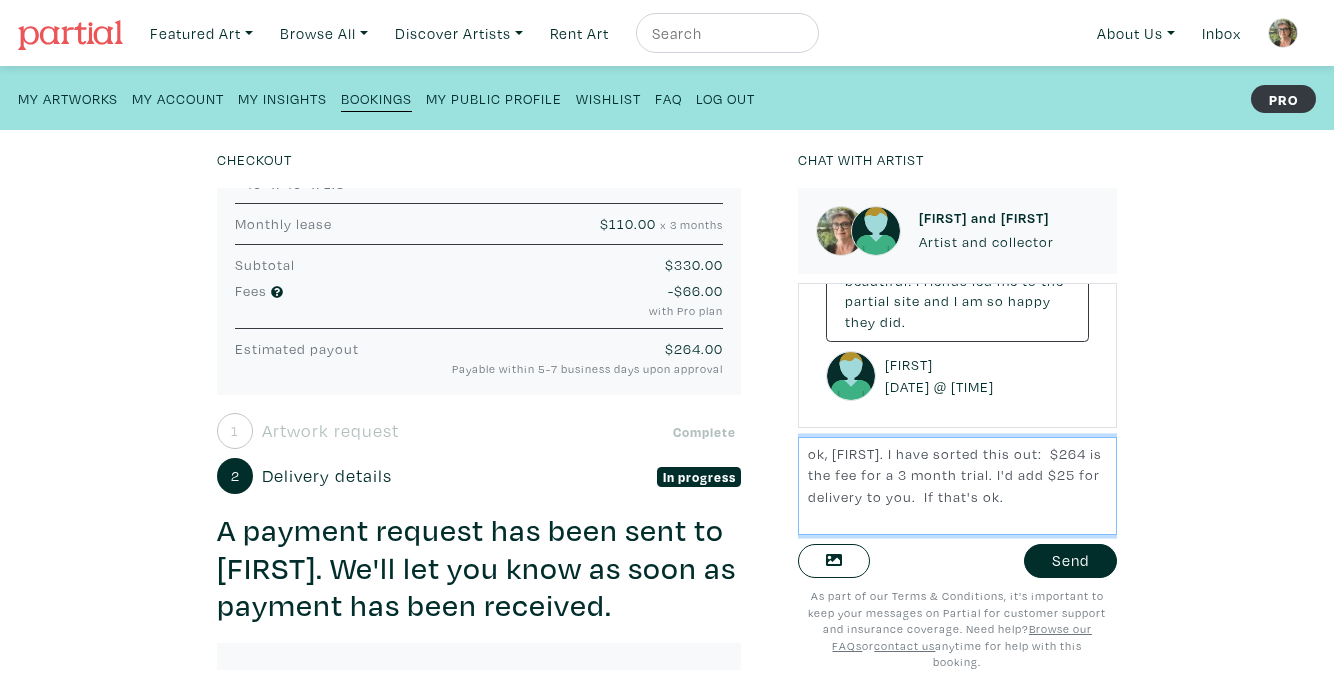 scroll, scrollTop: 148, scrollLeft: 0, axis: vertical 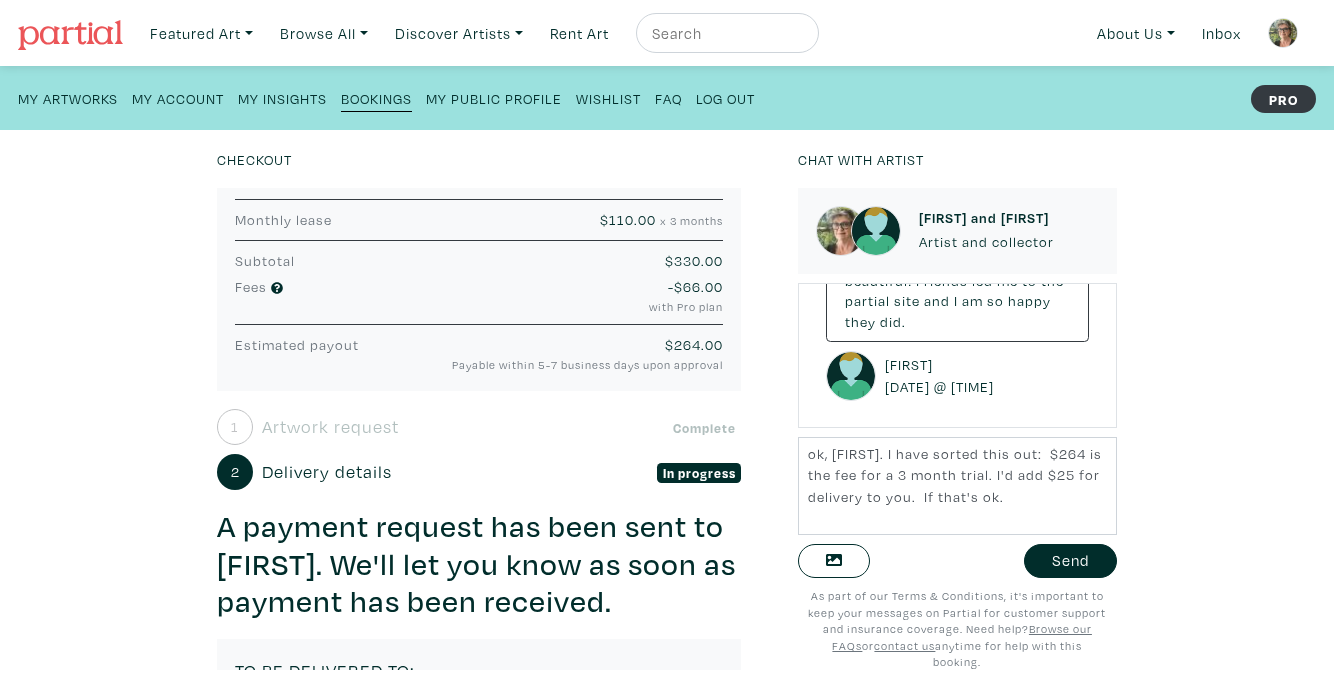 click on "Artwork request" at bounding box center (330, 426) 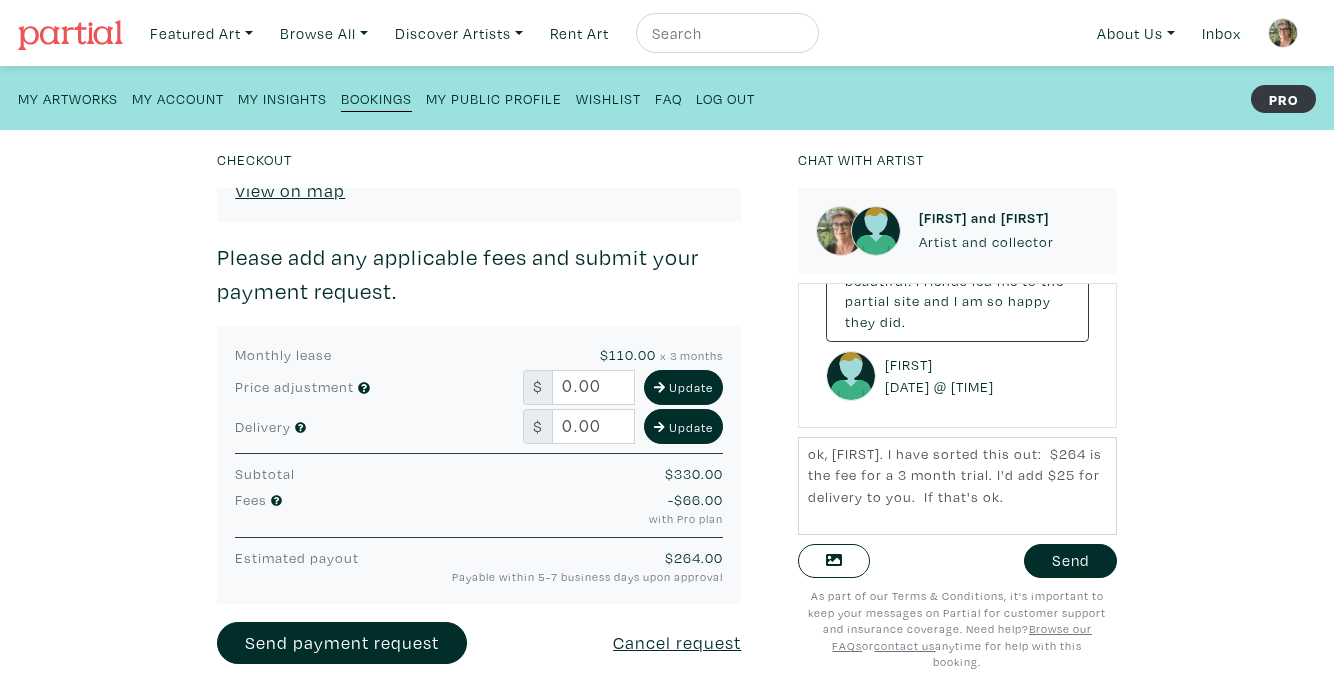 scroll, scrollTop: 1108, scrollLeft: 0, axis: vertical 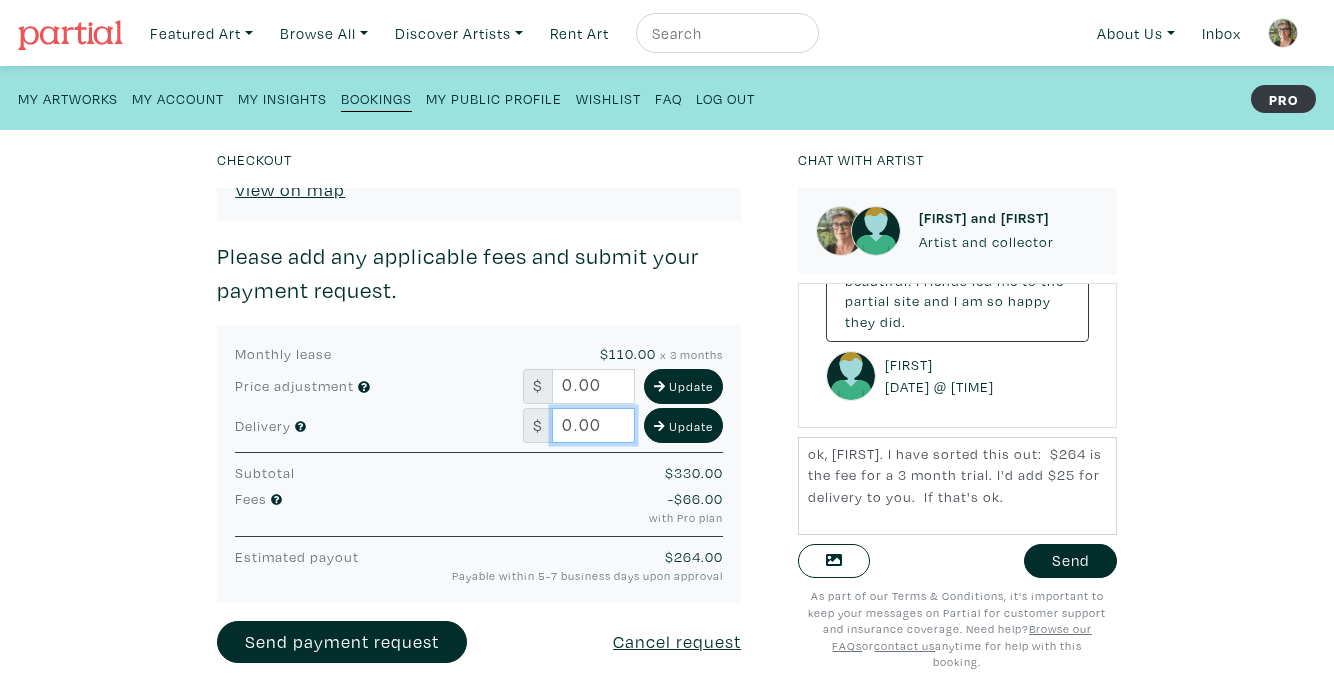 click on "0.00" at bounding box center (593, 425) 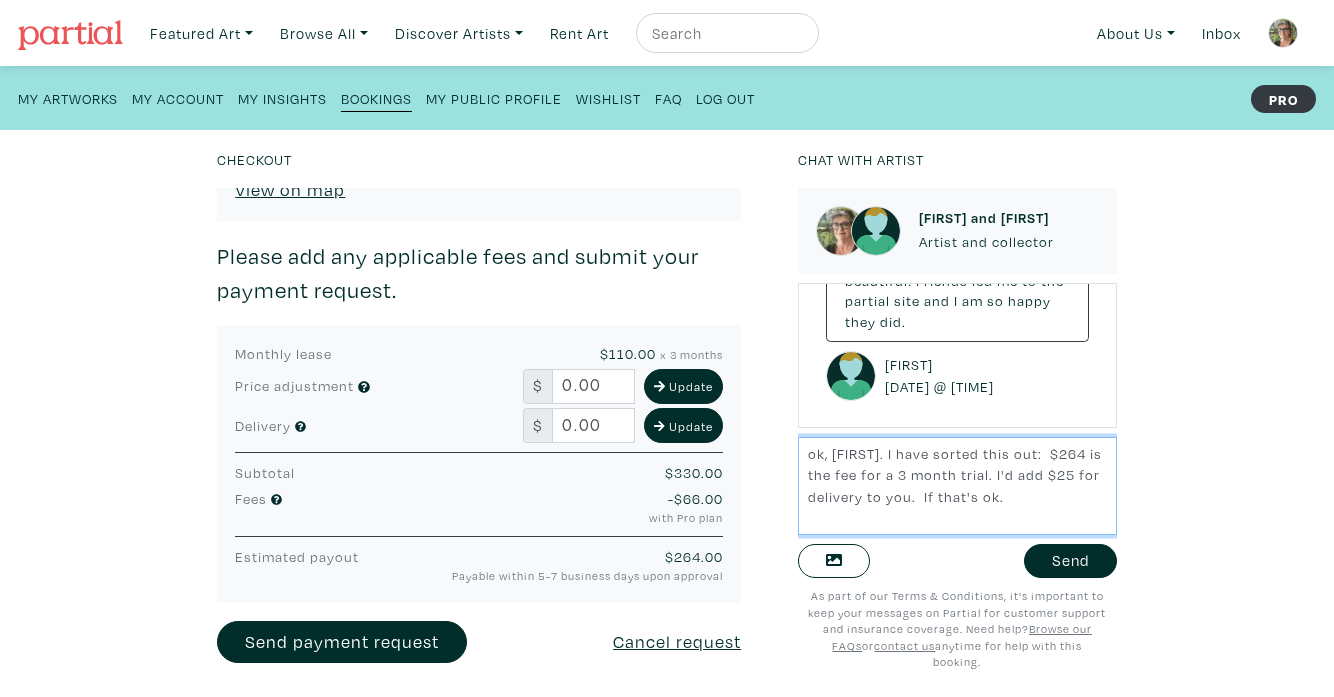 click on "ok, [FIRST]. I have sorted this out:  $264 is the fee for a 3 month trial. I'd add $25 for delivery to you.  If that's ok." at bounding box center (957, 485) 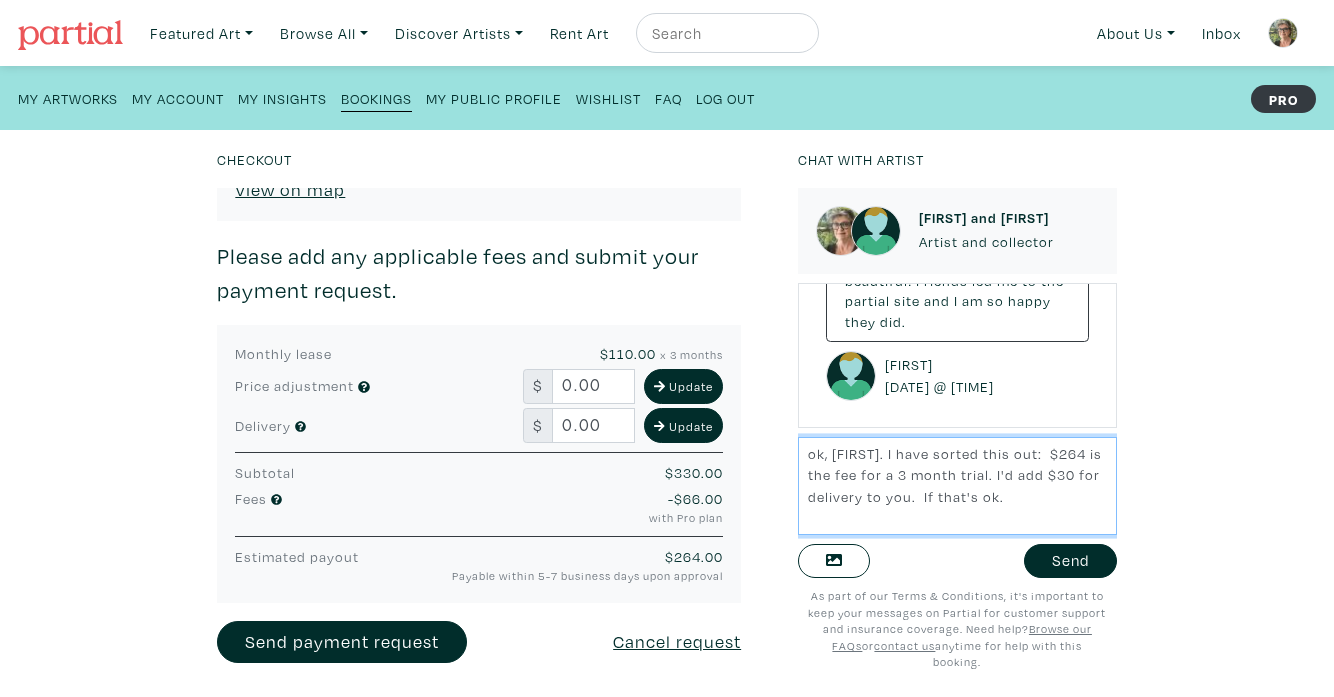 type on "ok, [FIRST]. I have sorted this out:  $264 is the fee for a 3 month trial. I'd add $30 for delivery to you.  If that's ok." 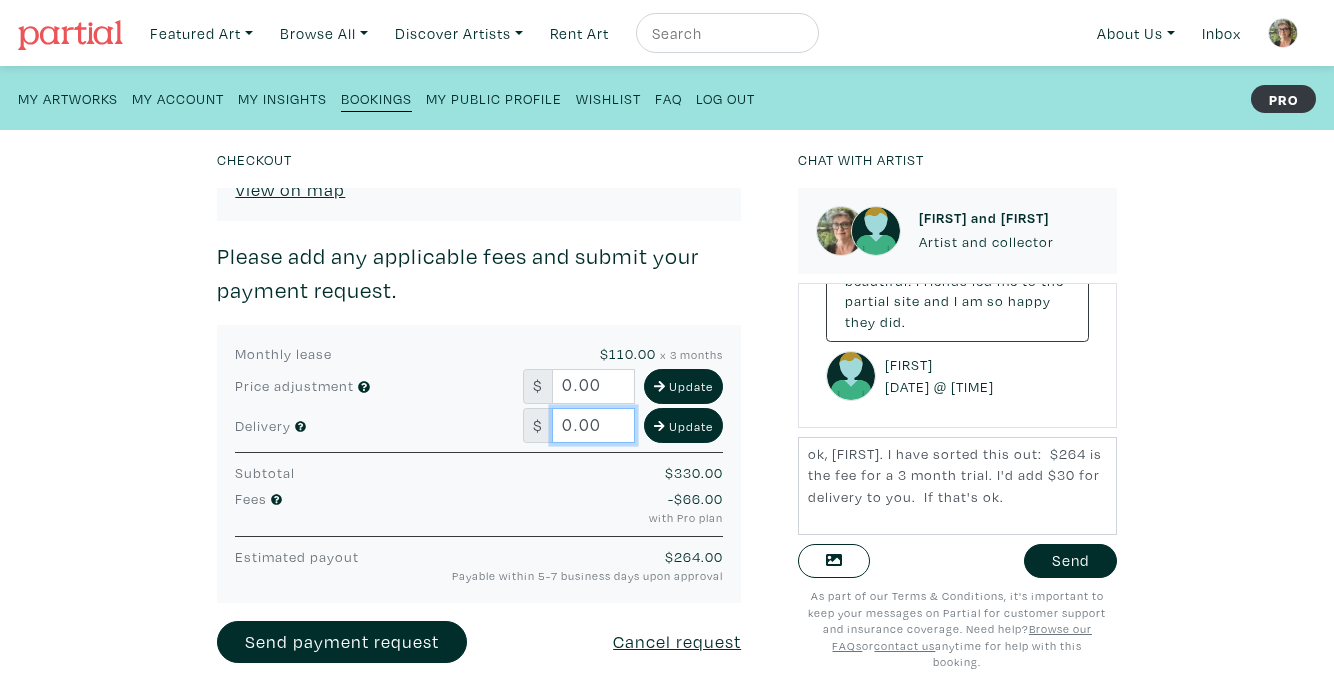 click on "0.00" at bounding box center (593, 425) 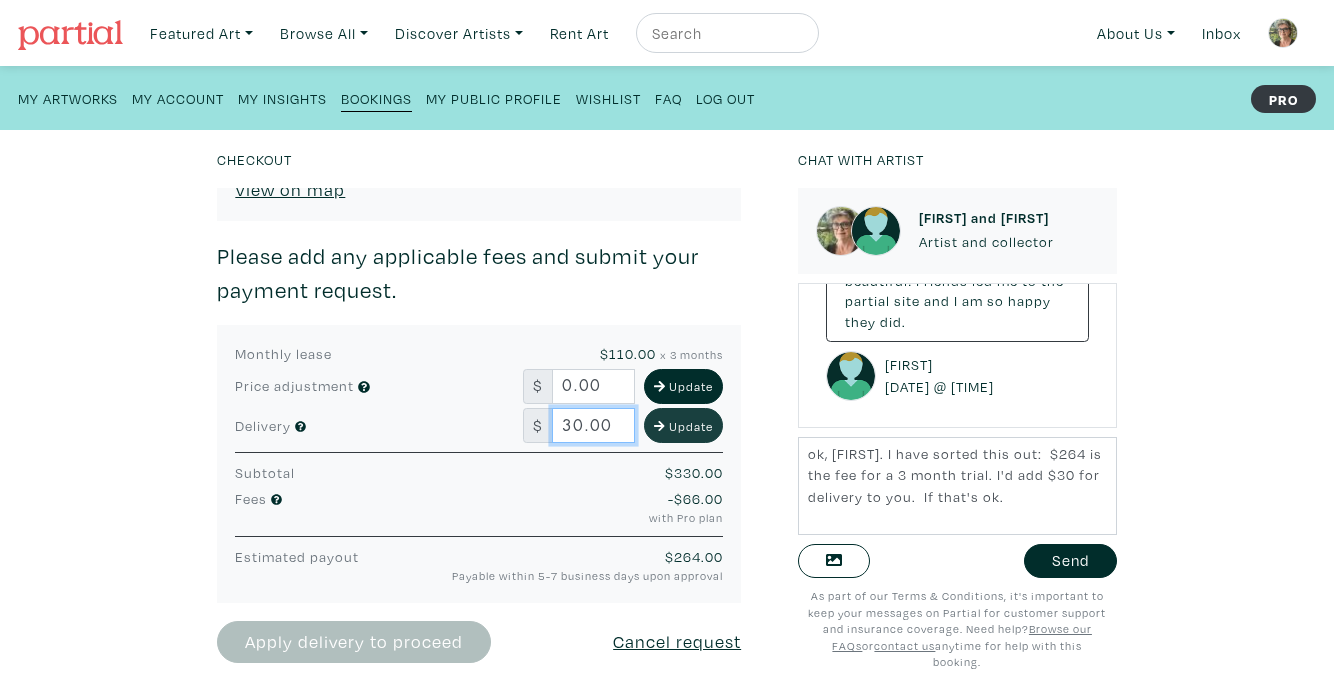 type on "30.00" 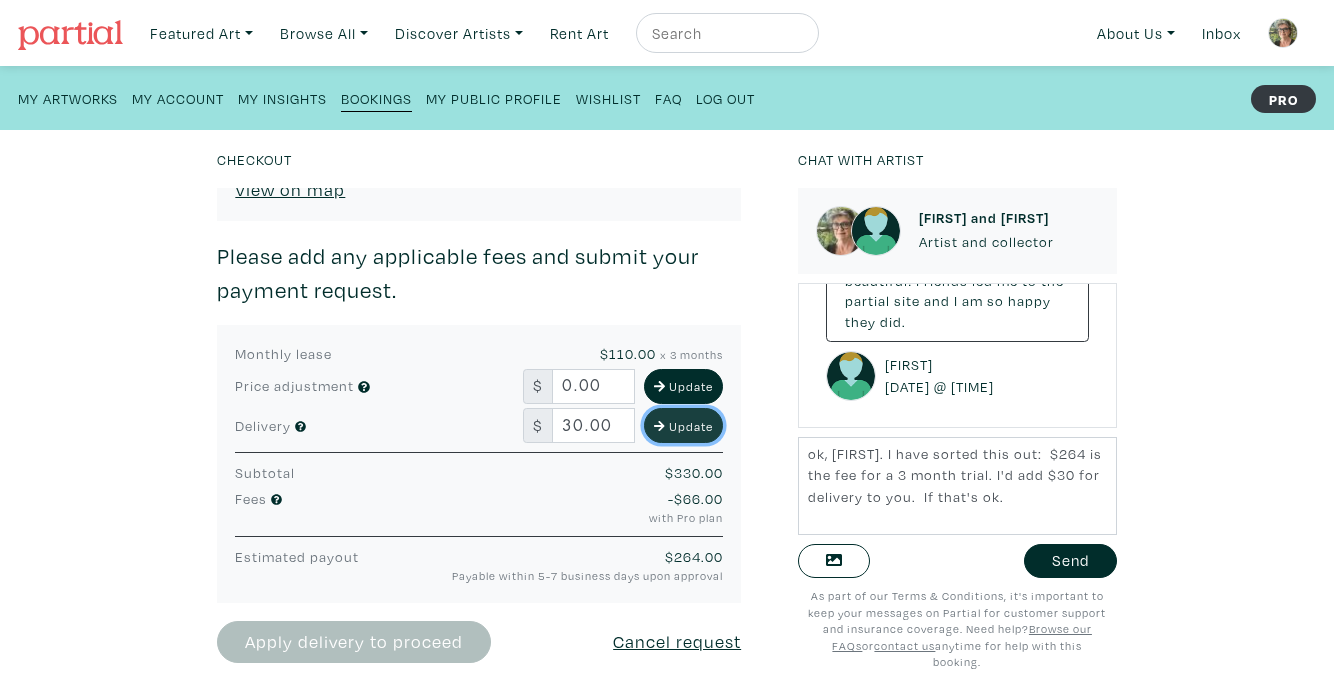 click on "Update" at bounding box center [691, 426] 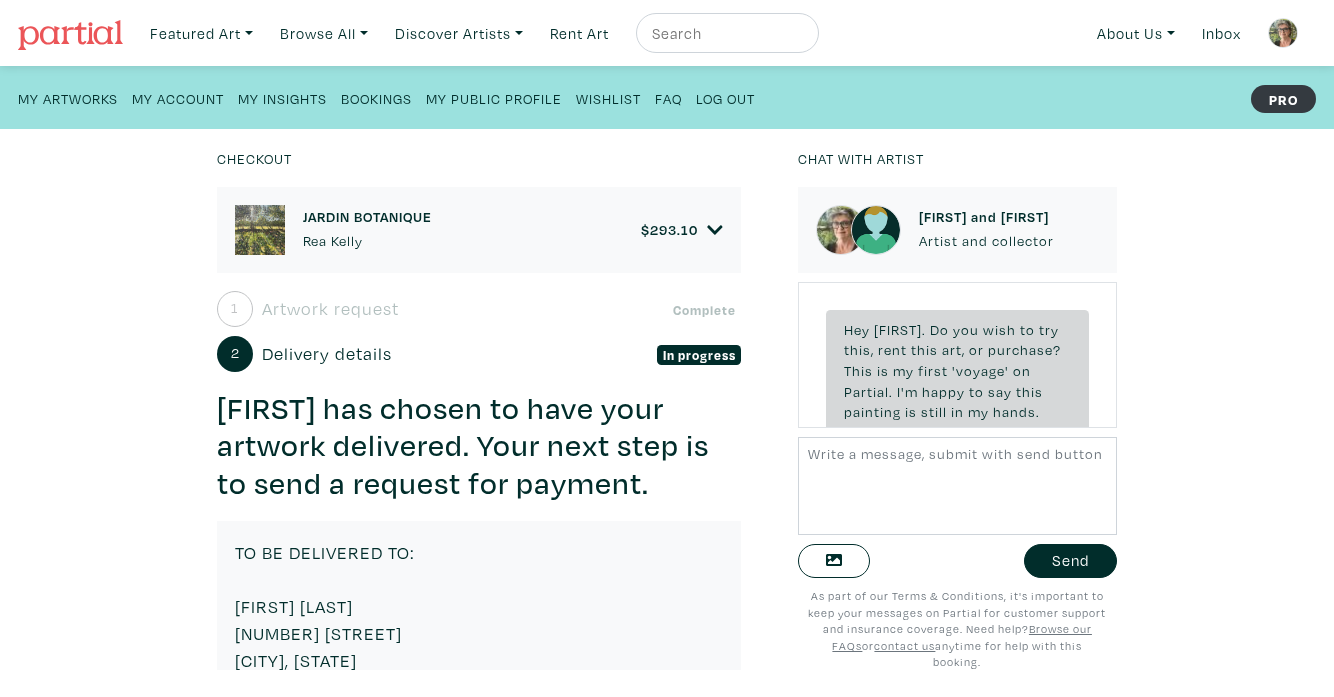scroll, scrollTop: 0, scrollLeft: 0, axis: both 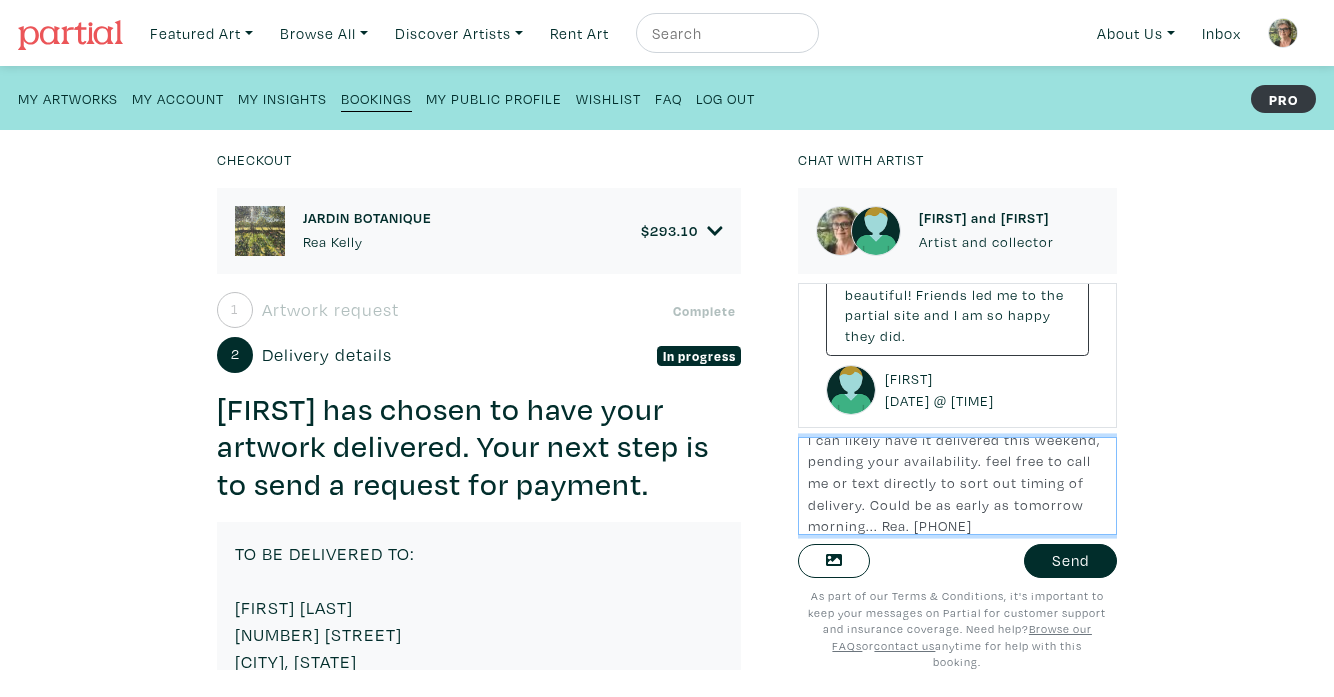 click on "I can likely have it delivered this weekend, pending your availability. feel free to call me or text directly to sort out timing of delivery. Could be as early as tomorrow morning... Rea. [PHONE]" at bounding box center (957, 485) 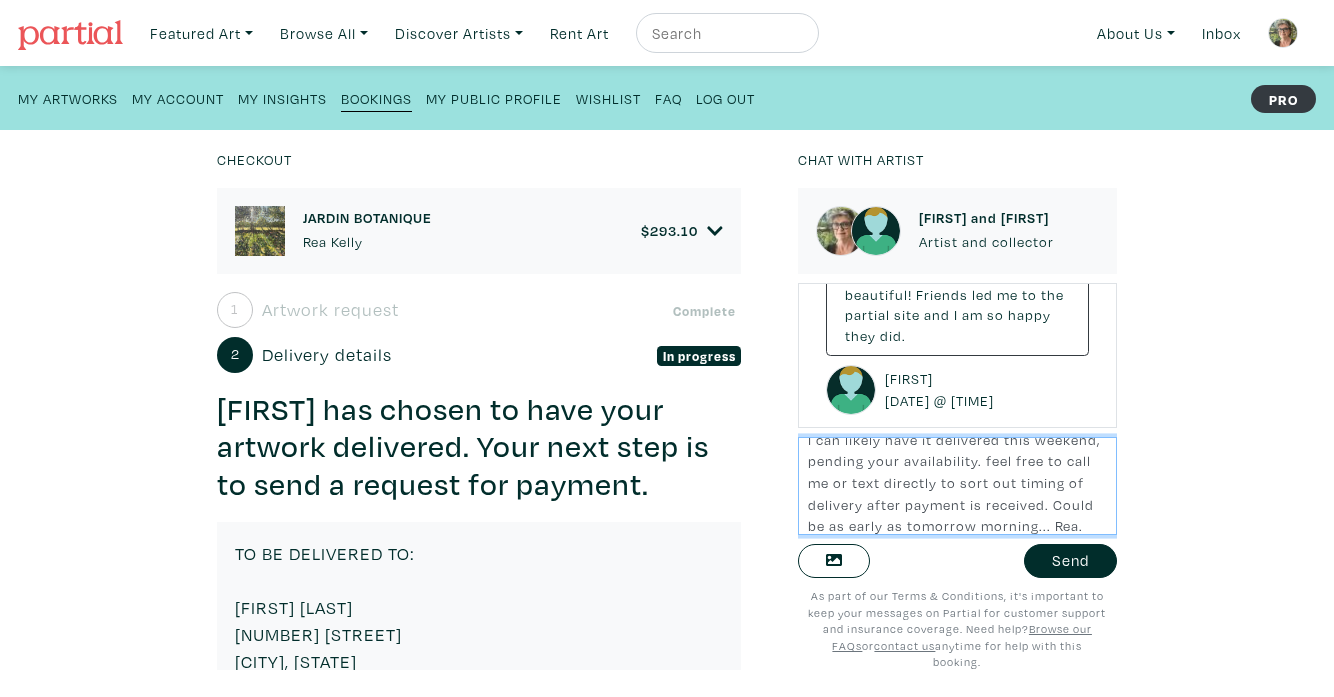 scroll, scrollTop: 43, scrollLeft: 0, axis: vertical 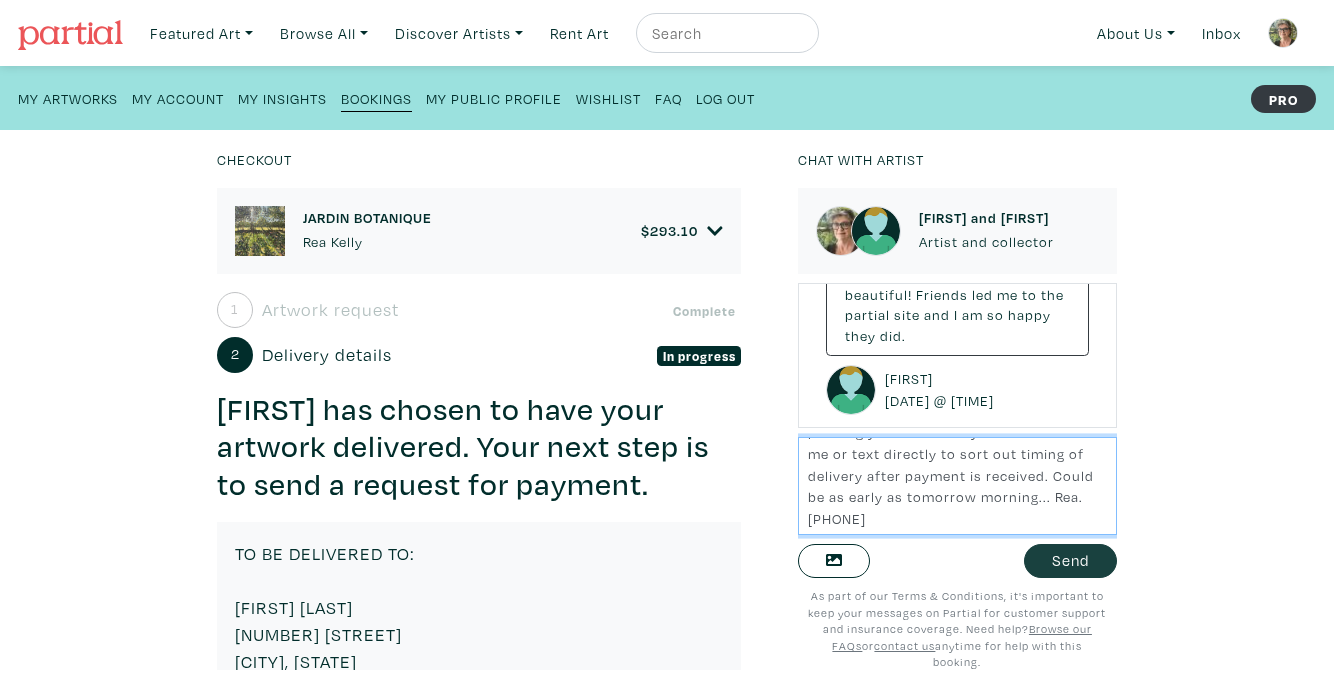 type on "I can likely have it delivered this weekend, pending your availability. feel free to call me or text directly to sort out timing of delivery after payment is received. Could be as early as tomorrow morning... Rea. [PHONE]" 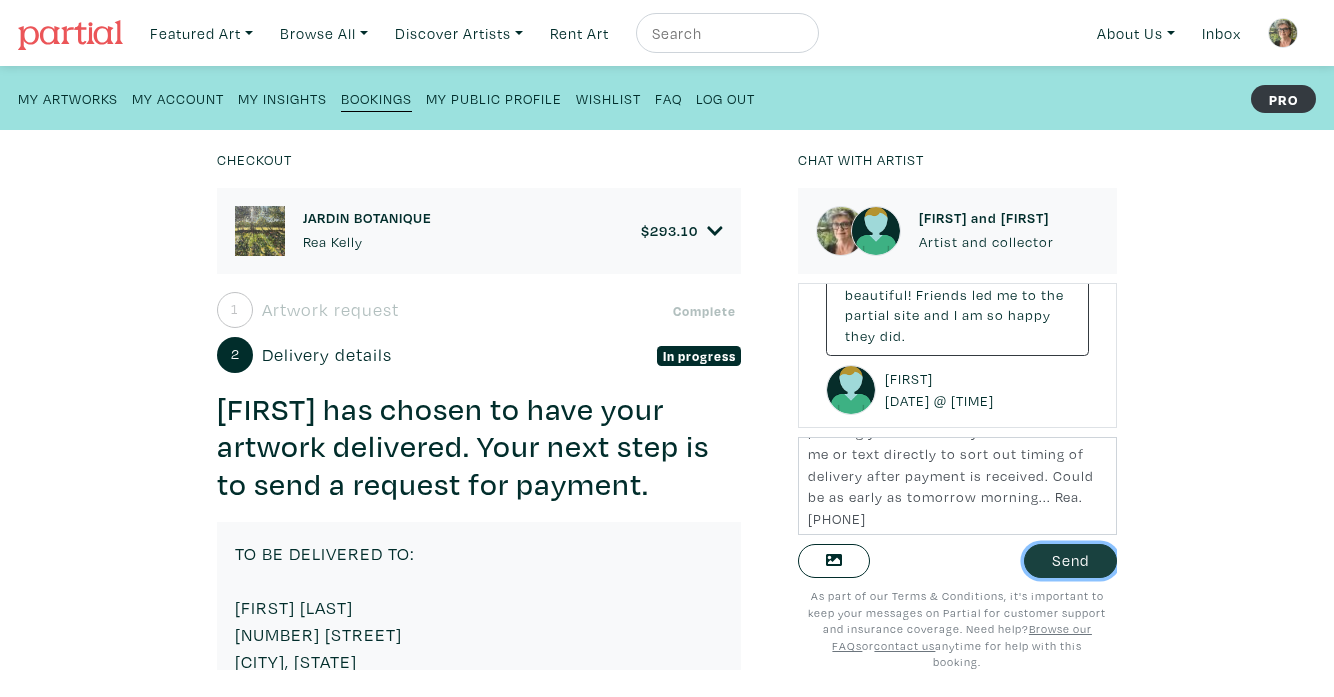 click on "Send" at bounding box center (1070, 561) 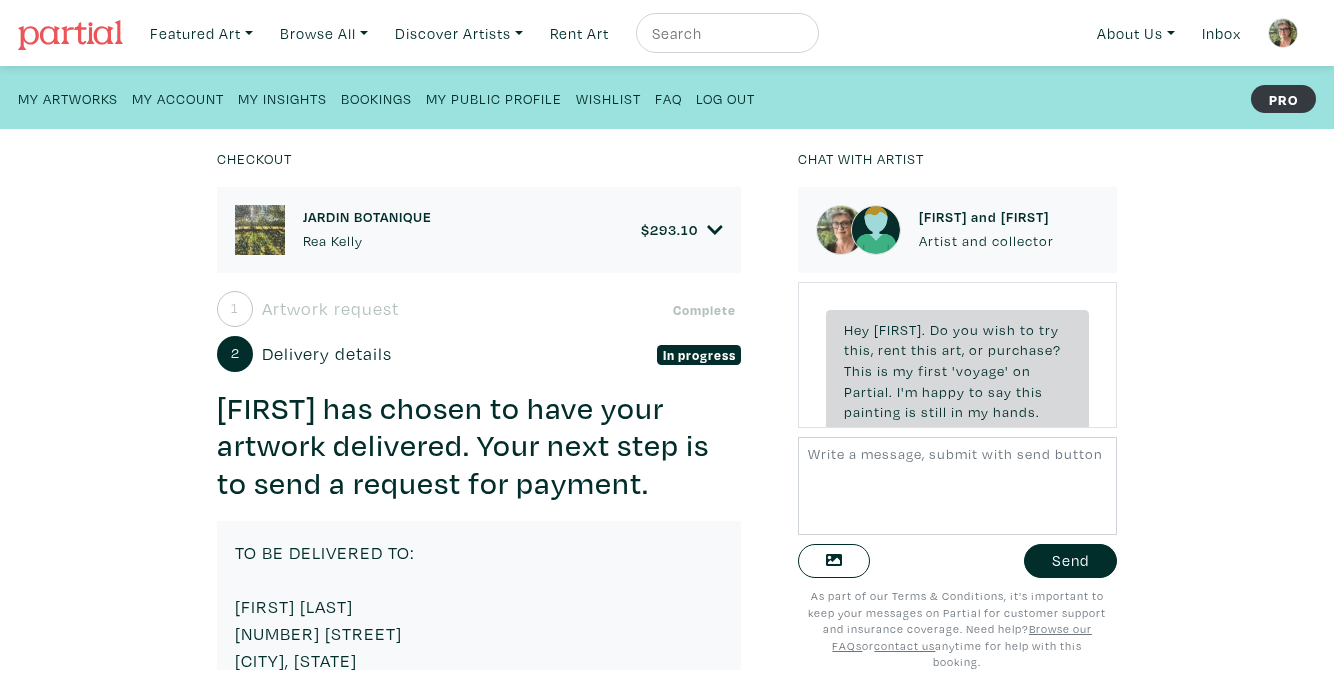 scroll, scrollTop: 0, scrollLeft: 0, axis: both 